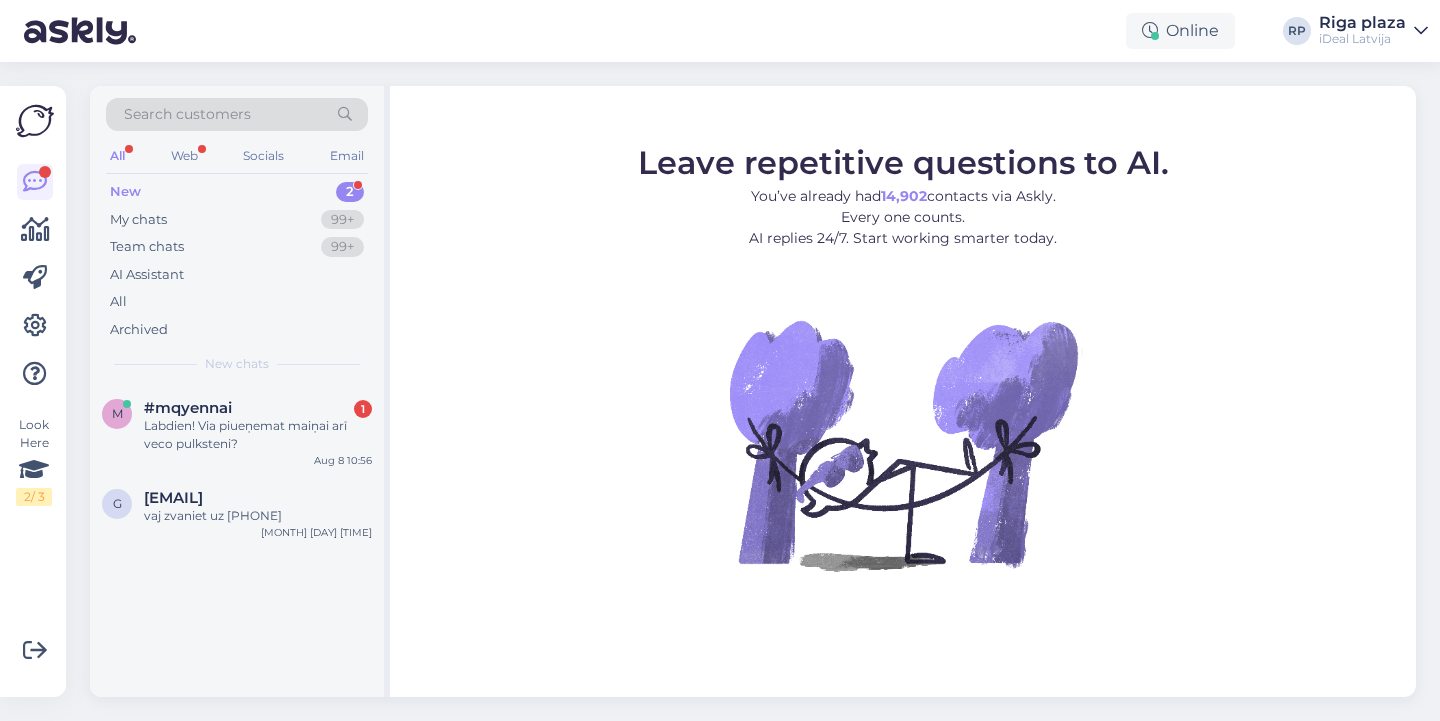 scroll, scrollTop: 0, scrollLeft: 0, axis: both 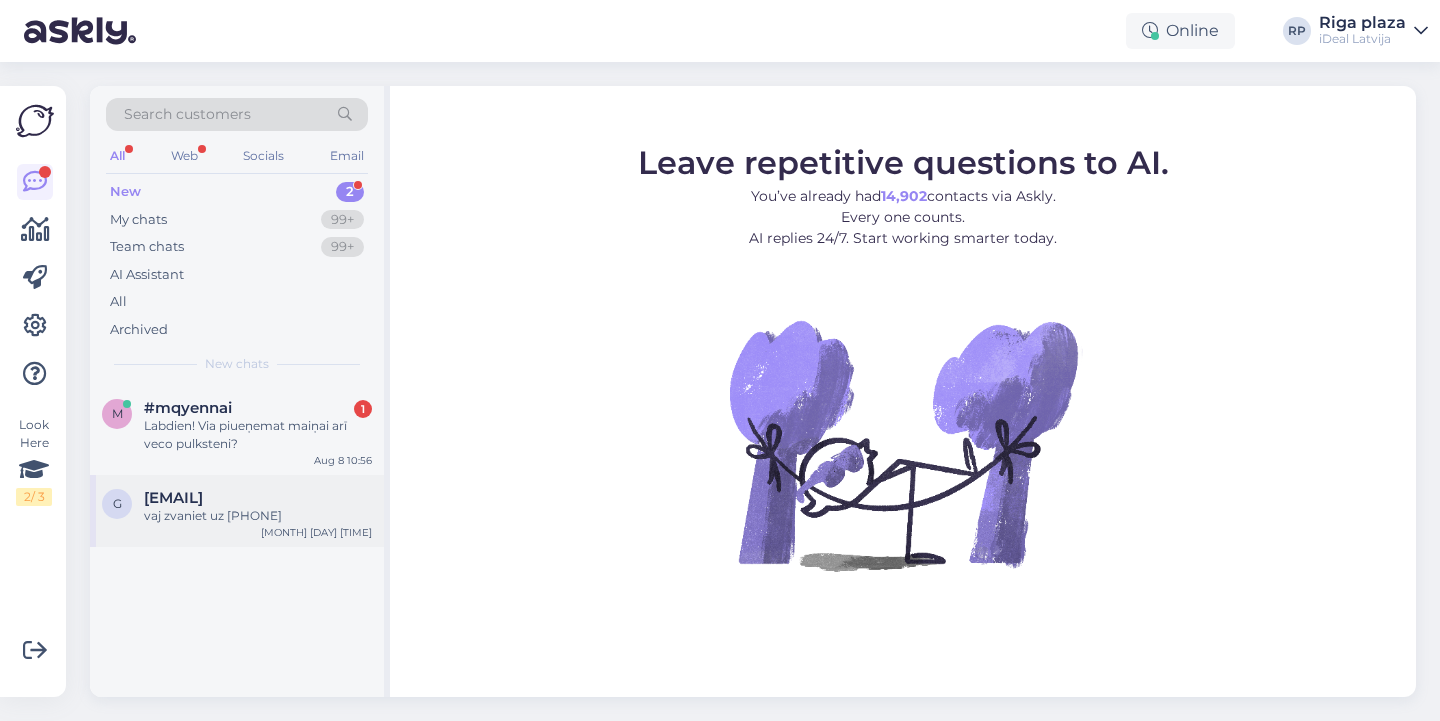 click on "[EMAIL]" at bounding box center (258, 498) 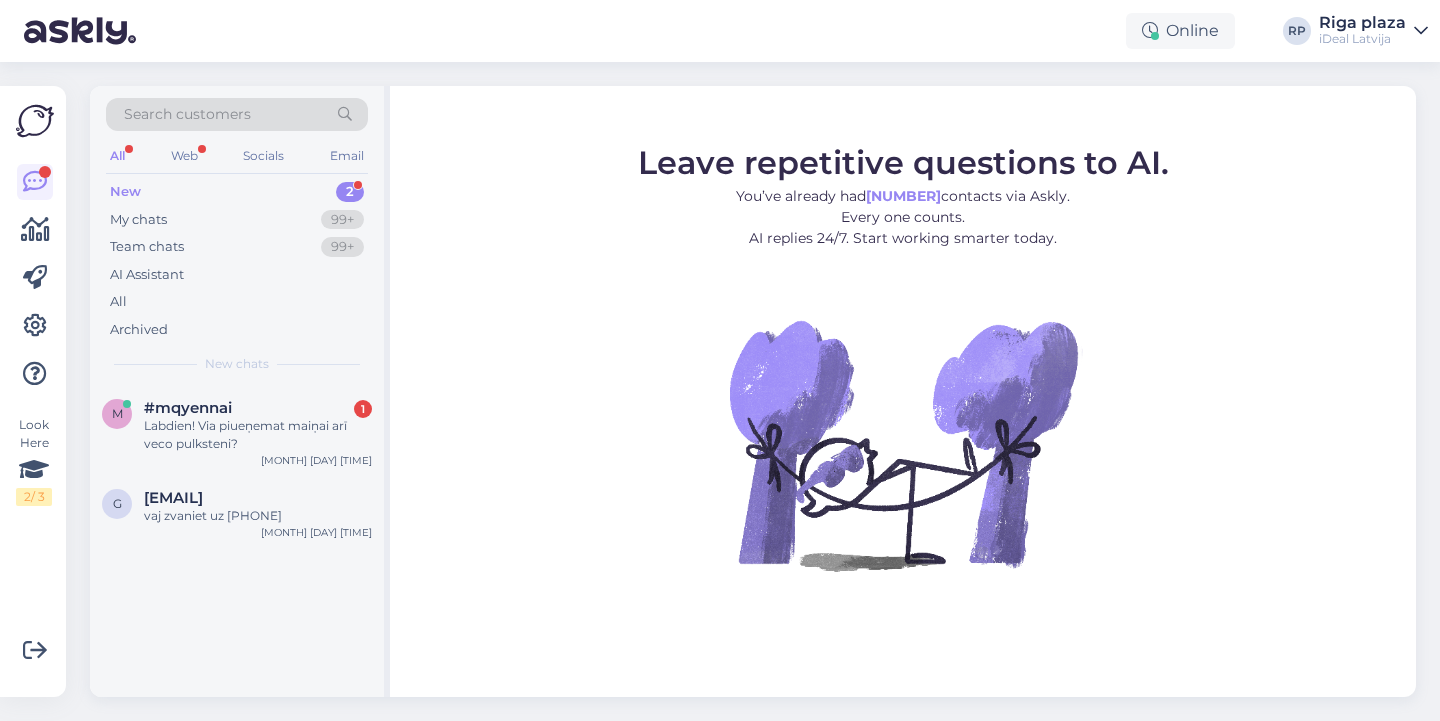 scroll, scrollTop: 0, scrollLeft: 0, axis: both 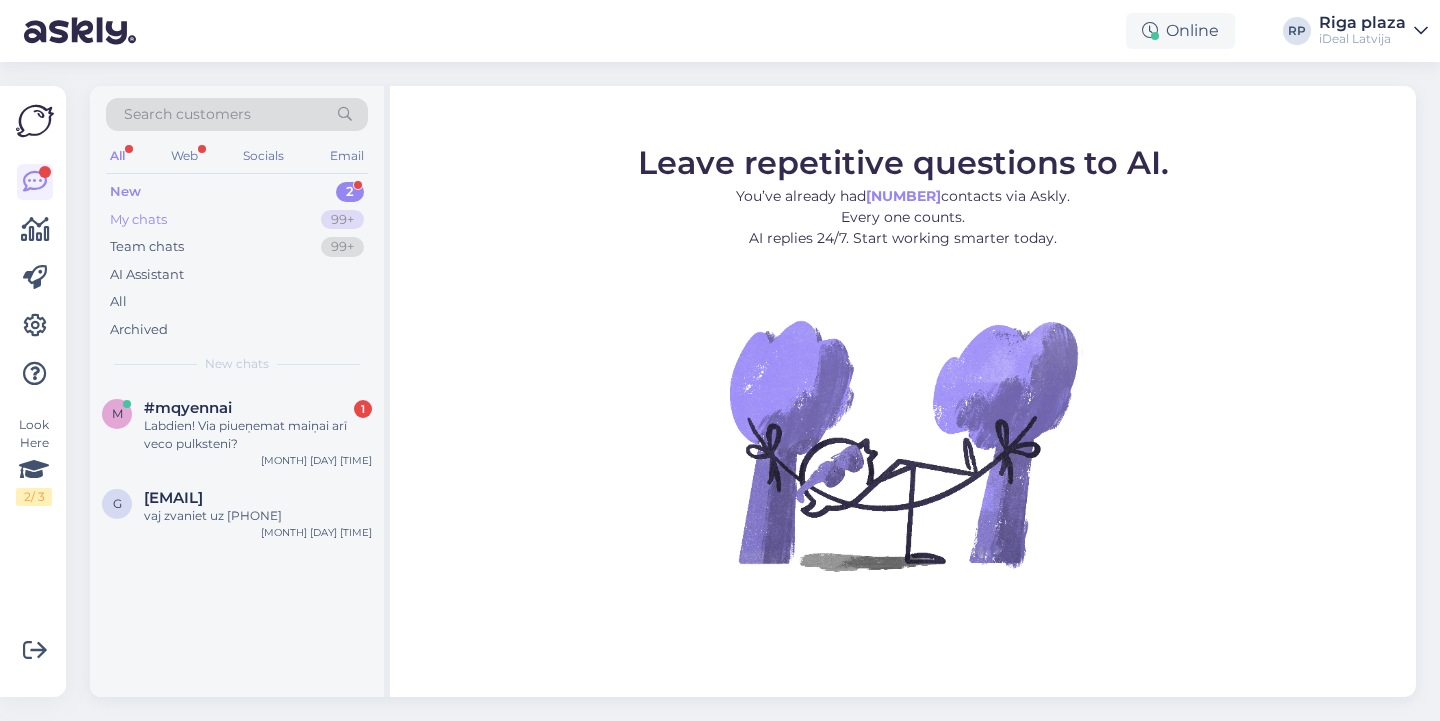 click on "99+" at bounding box center [342, 220] 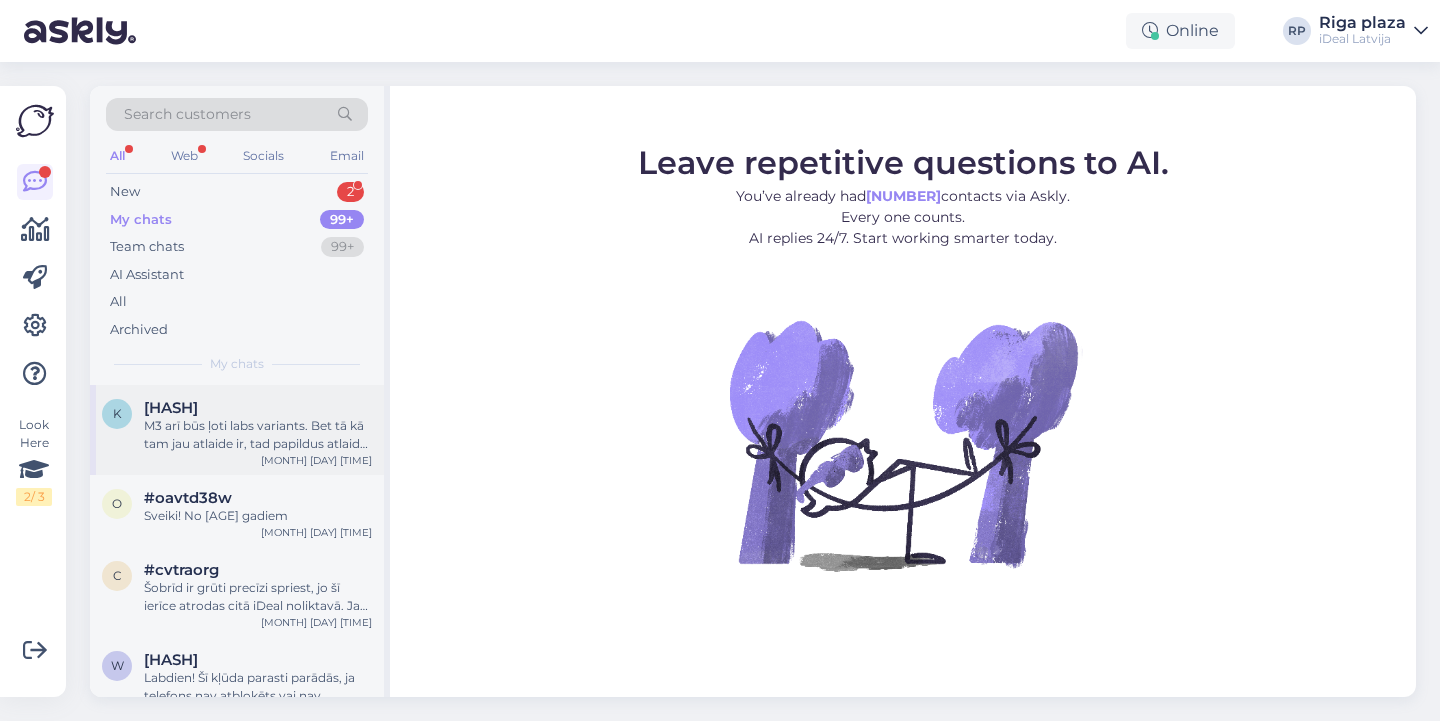 click on "M3 arī būs ļoti labs variants. Bet tā kā tam jau atlaide ir, tad papildus atlaide nesummēsies" at bounding box center [258, 435] 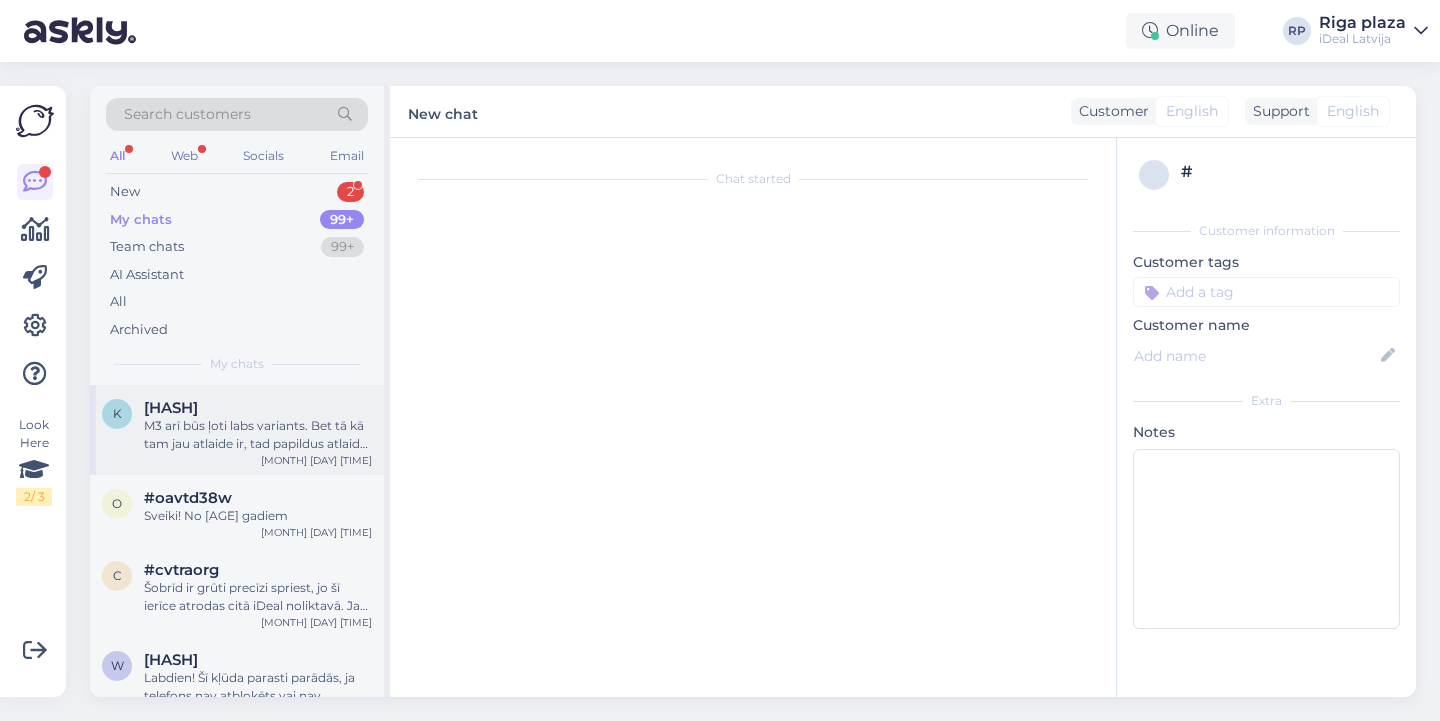 scroll, scrollTop: 191, scrollLeft: 0, axis: vertical 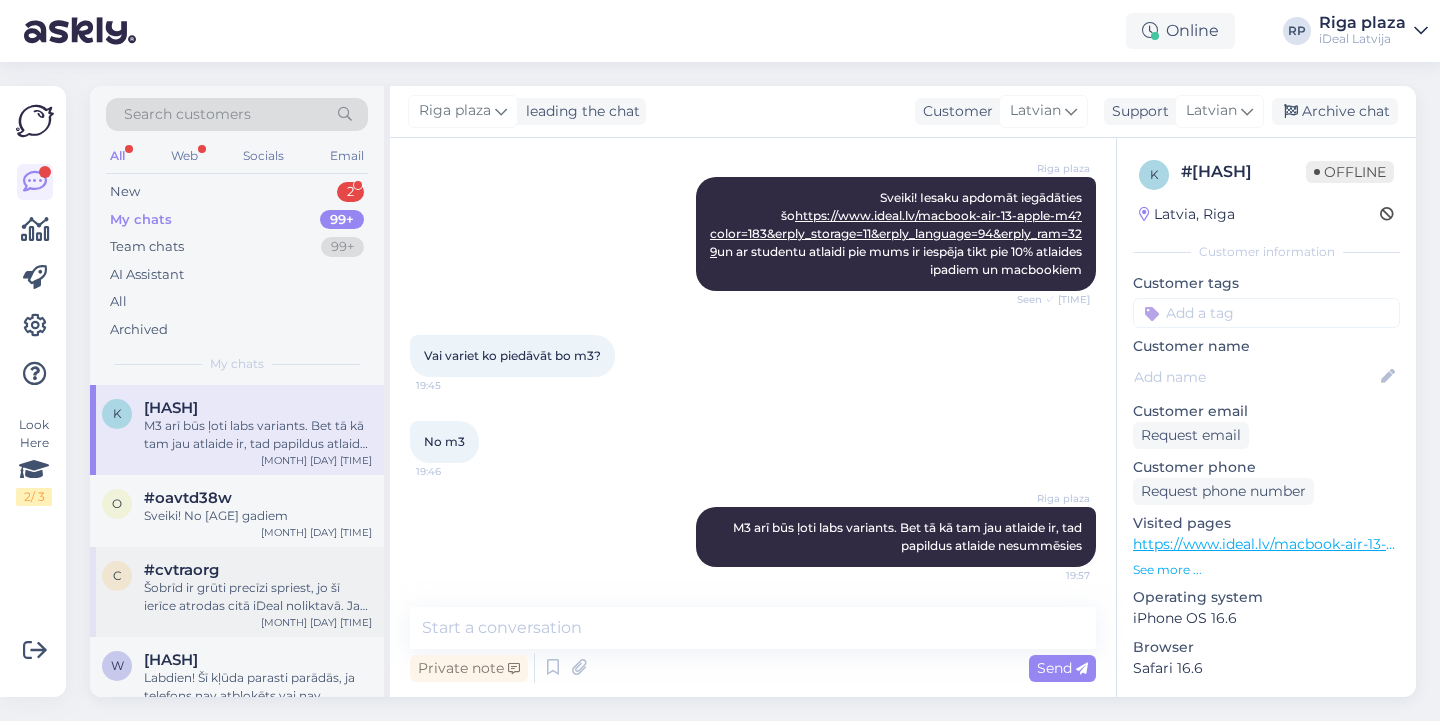 click on "c #cvtraorg Šobrīd ir grūti precīzi spriest, jo šī ierīce atrodas citā iDeal noliktavā. Ja piegāde no galvenās noliktavas aizņems ilgāku laiku, interneta veikala komanda ar Jums noteikti sazināsies un informēs par tālāko procesu. Aug 7 17:41" at bounding box center [237, 592] 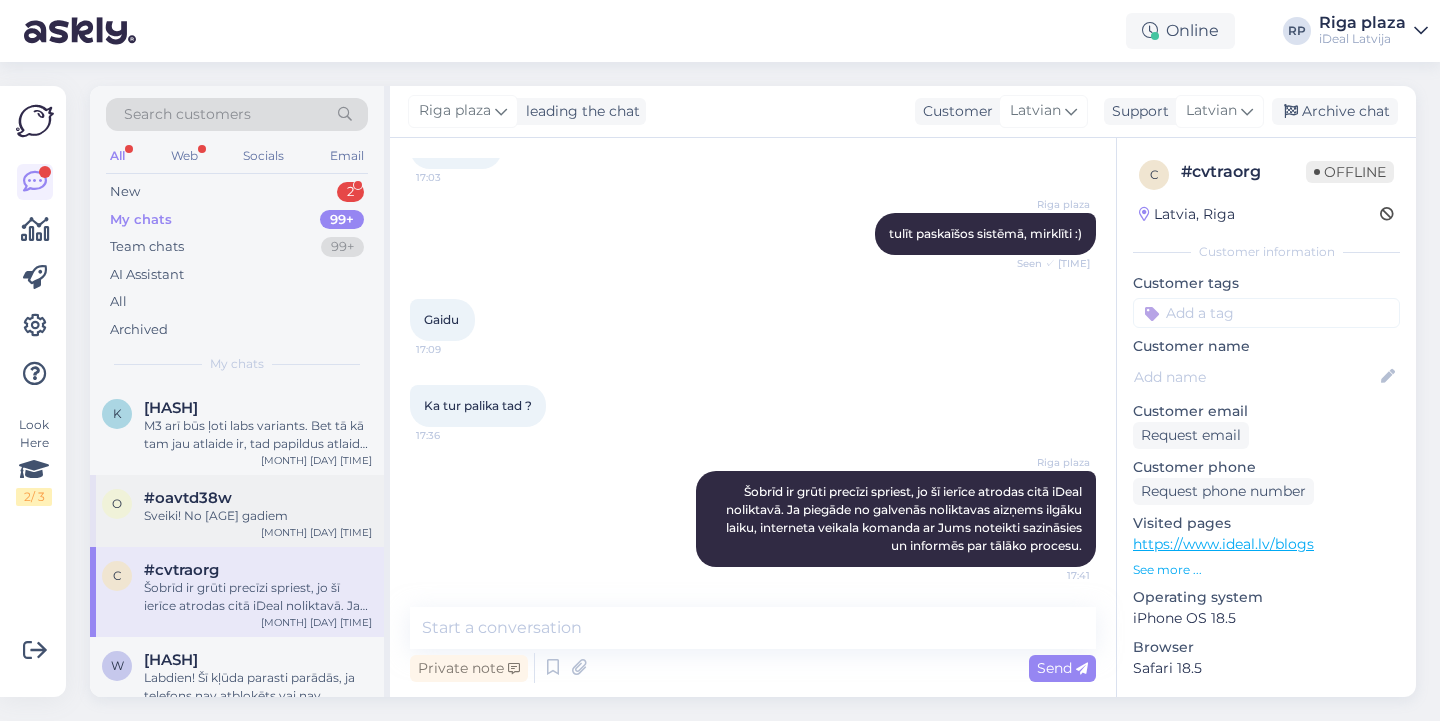 click on "Sveiki! No [AGE] gadiem" at bounding box center (258, 516) 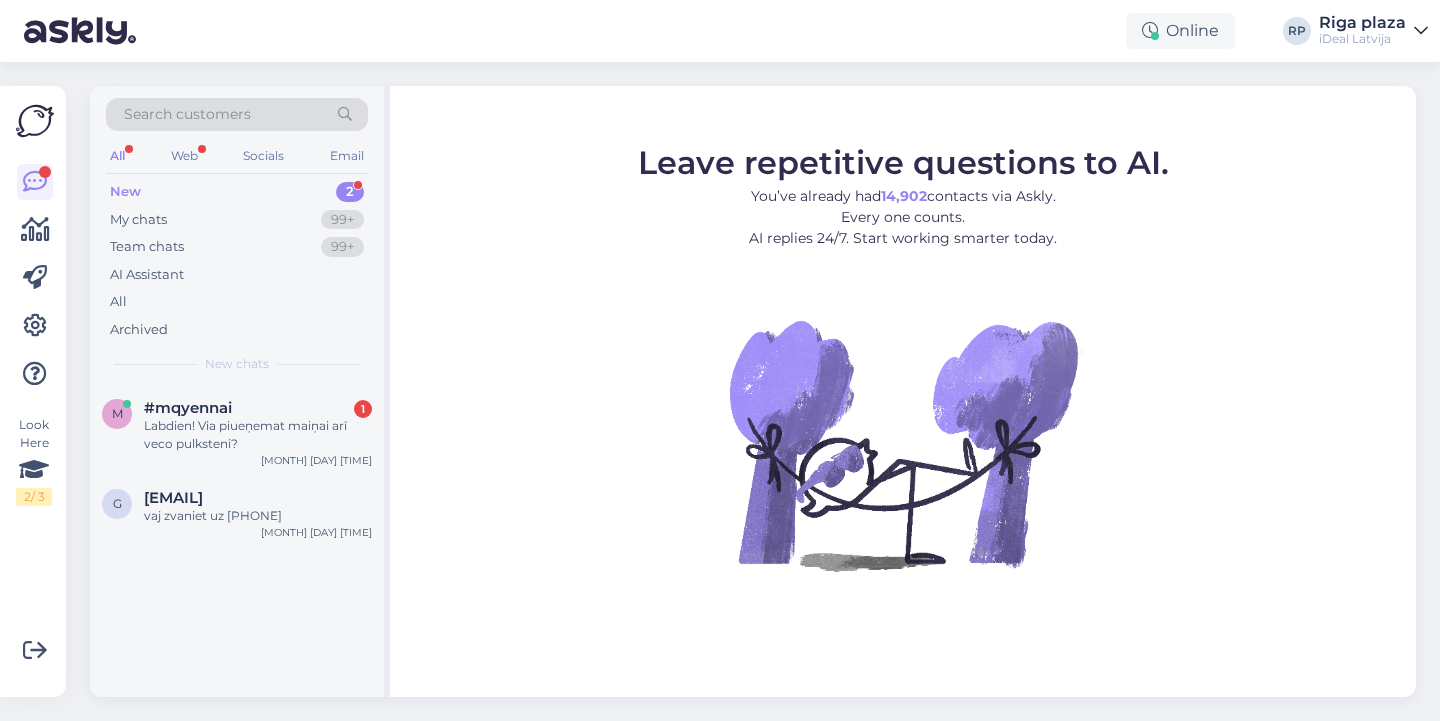 scroll, scrollTop: 0, scrollLeft: 0, axis: both 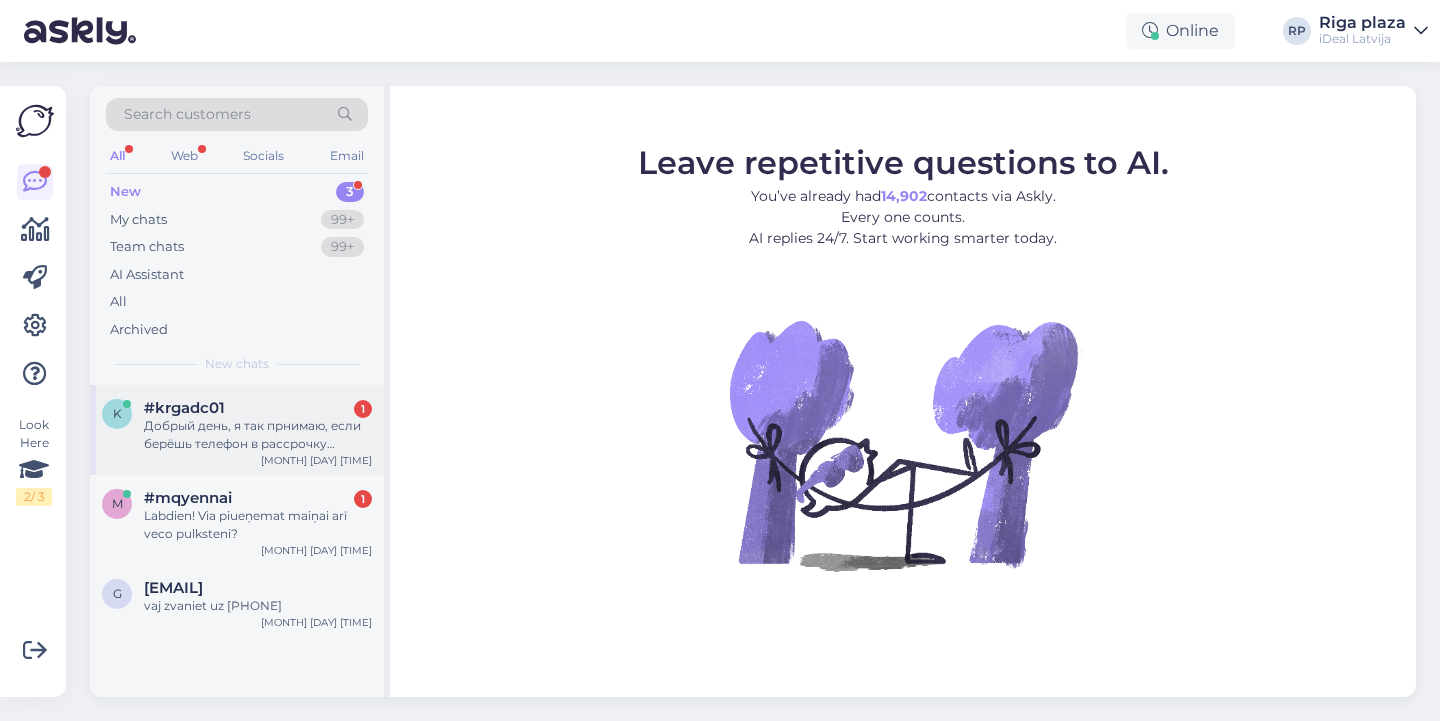click on "k #krgadc01 1 Добрый день, я так прнимаю, если берёшь телефон в рассрочку выходит платить меньше, чем покупать сразу? Aug 8 11:03" at bounding box center (237, 430) 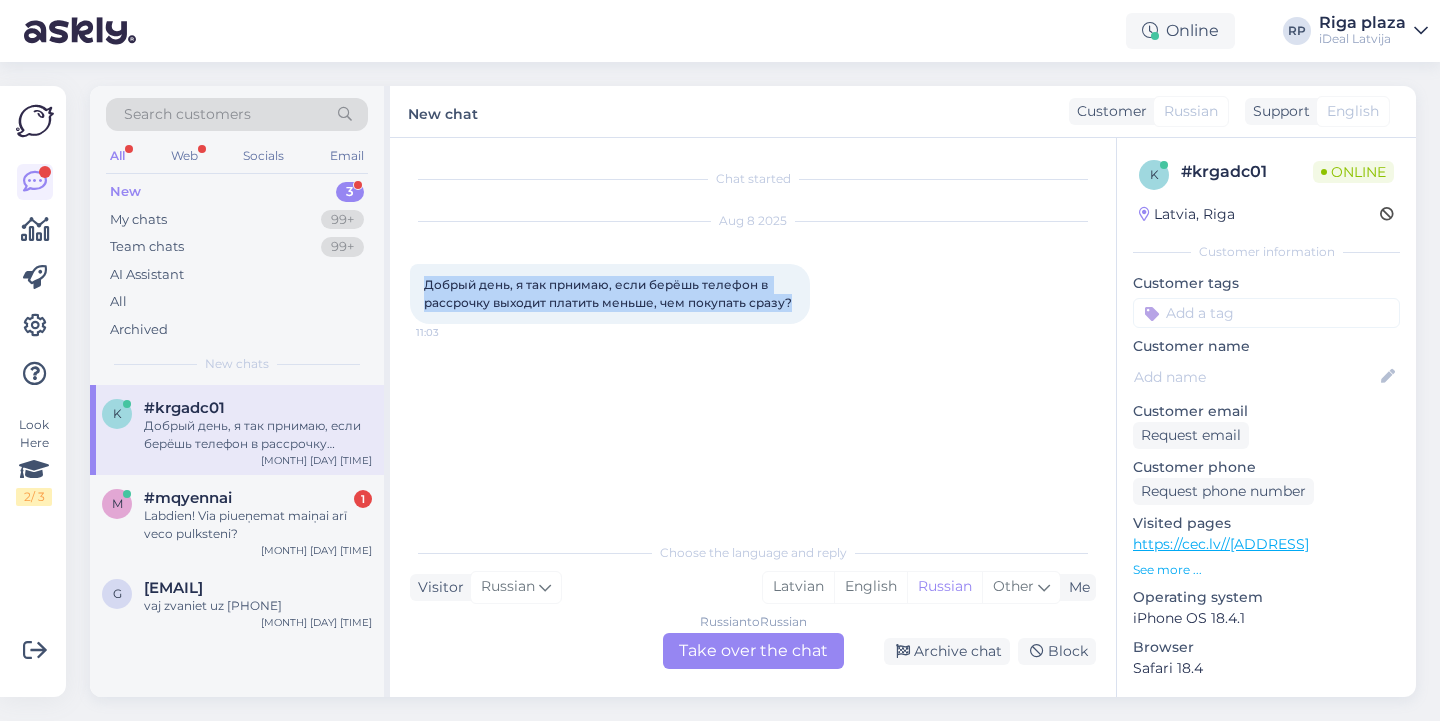 drag, startPoint x: 426, startPoint y: 269, endPoint x: 871, endPoint y: 369, distance: 456.09756 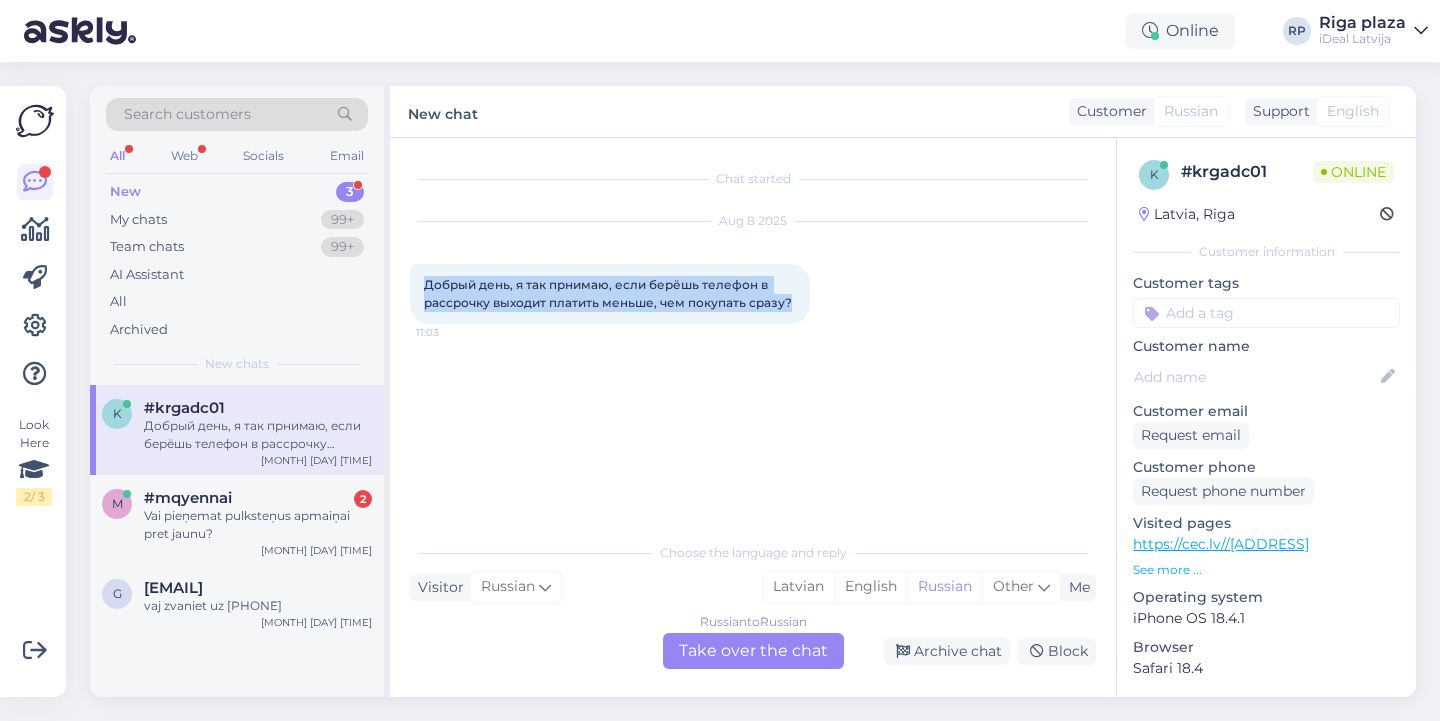 click on "Chat started Aug 8 2025 Добрый день, я так прнимаю, если берёшь телефон в рассрочку выходит платить меньше, чем покупать сразу? 11:03" at bounding box center (762, 336) 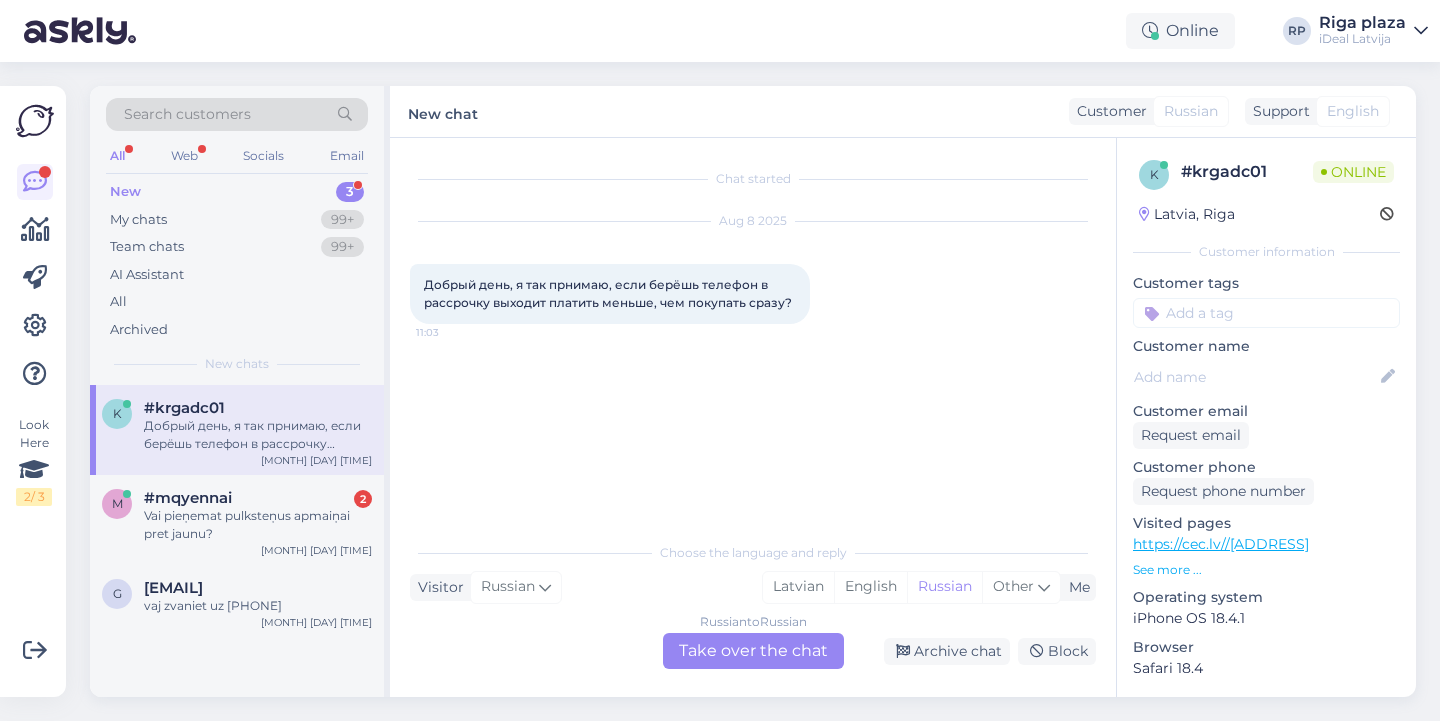 click on "Chat started Aug 8 2025 Добрый день, я так прнимаю, если берёшь телефон в рассрочку выходит платить меньше, чем покупать сразу? 11:03" at bounding box center [762, 336] 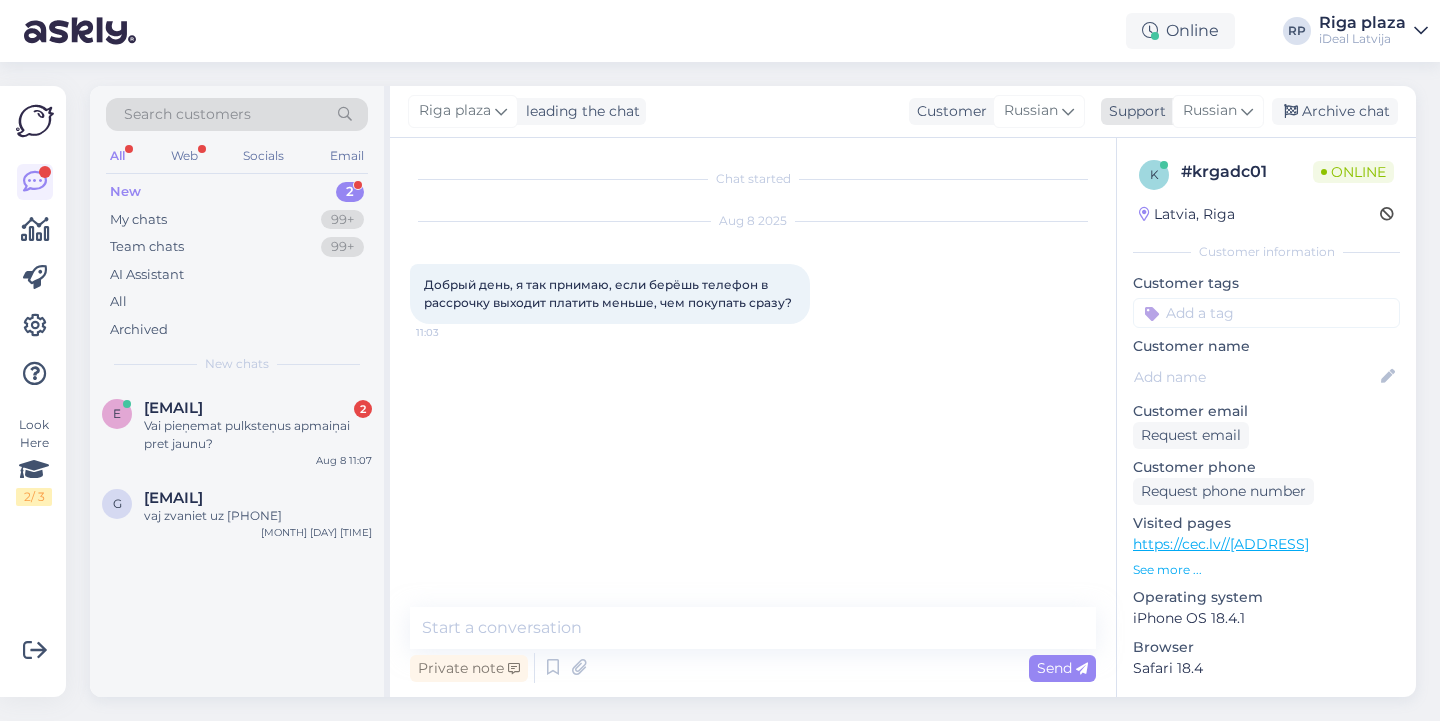 click on "Russian" at bounding box center [1210, 111] 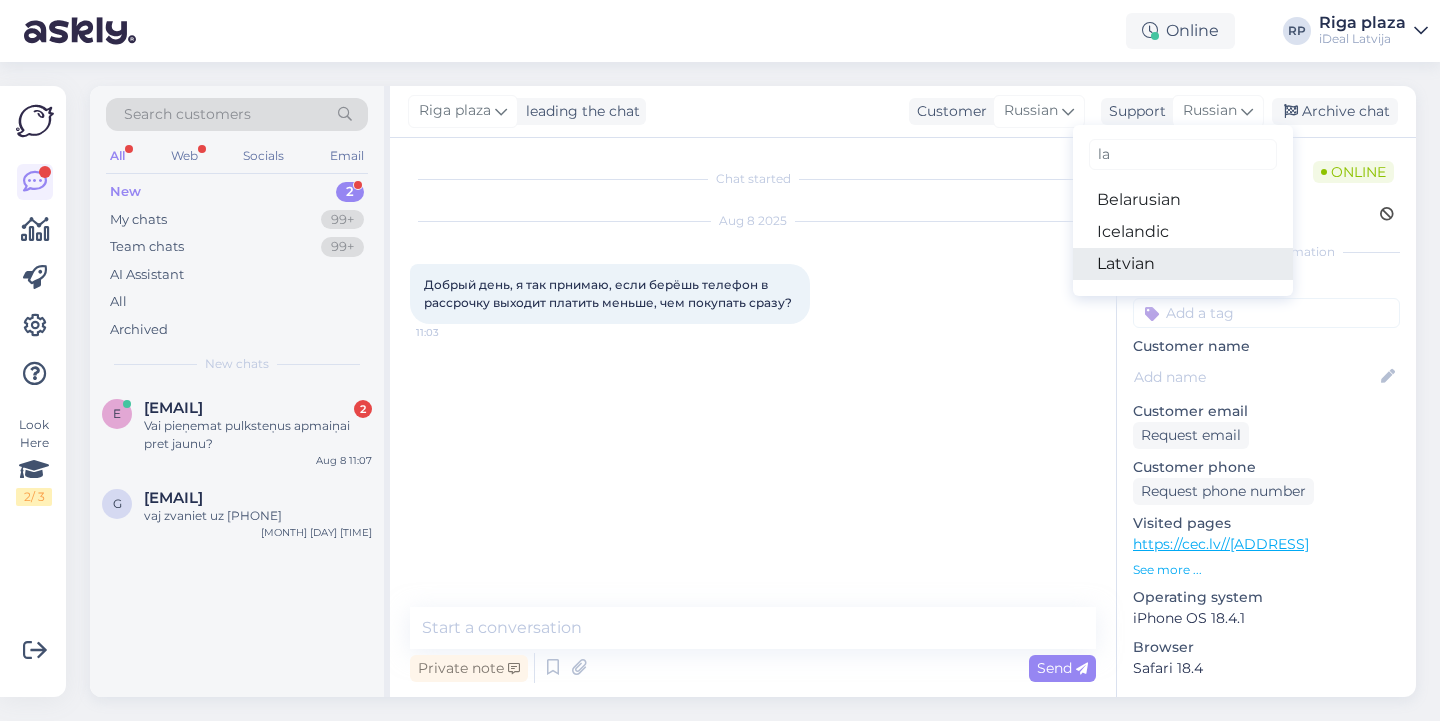type on "la" 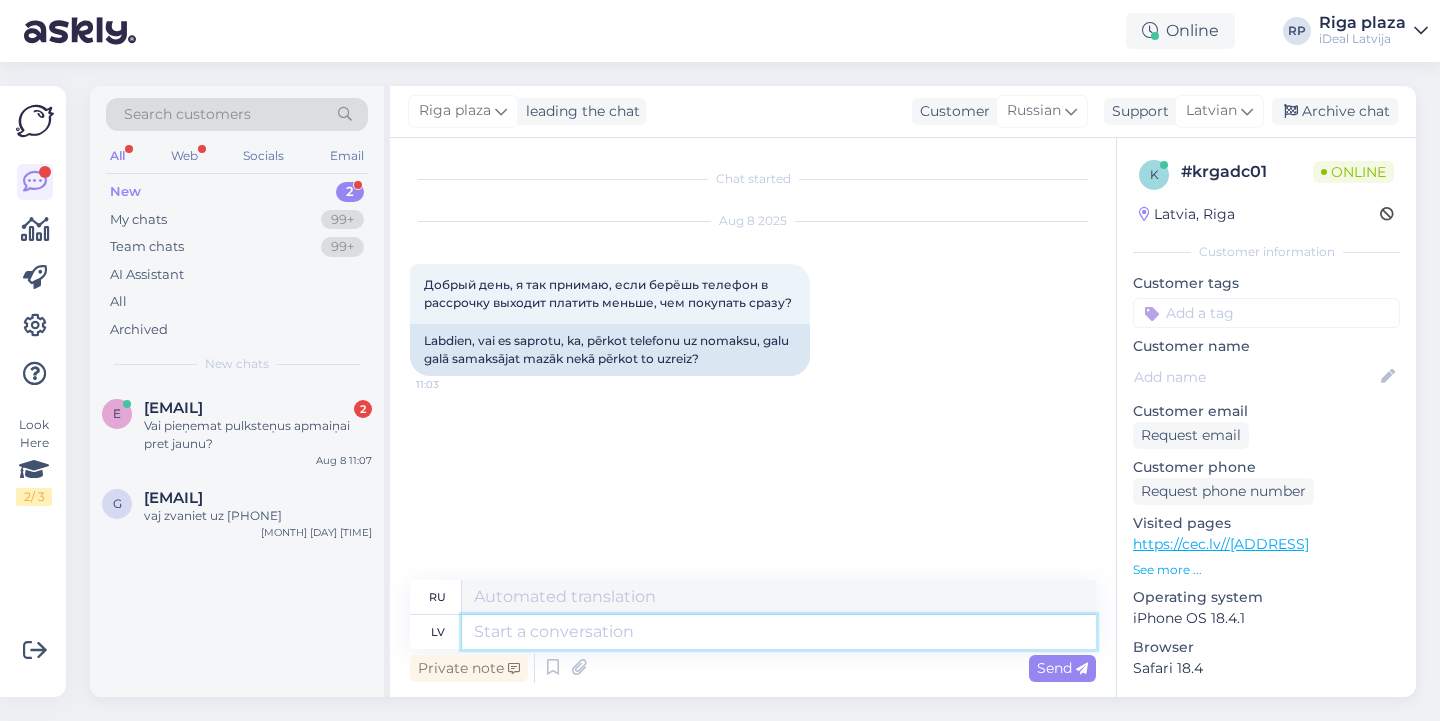 click at bounding box center (779, 632) 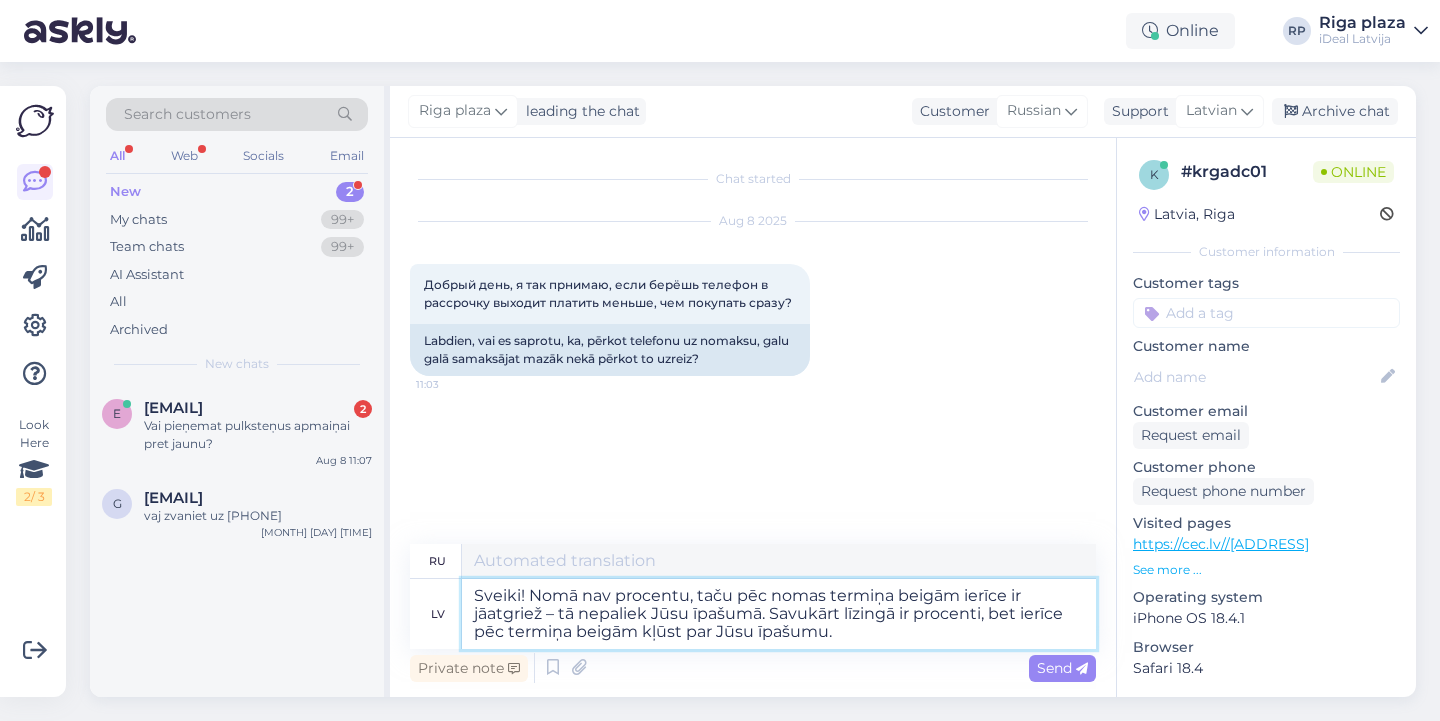 type on "Здравствуйте! По договору аренды проценты не начисляются, но по истечении срока аренды устройство необходимо вернуть — оно не остаётся вашей собственностью. С другой стороны, по договору аренды проценты начисляются, но по истечении срока аренды устройство становится вашей собственностью." 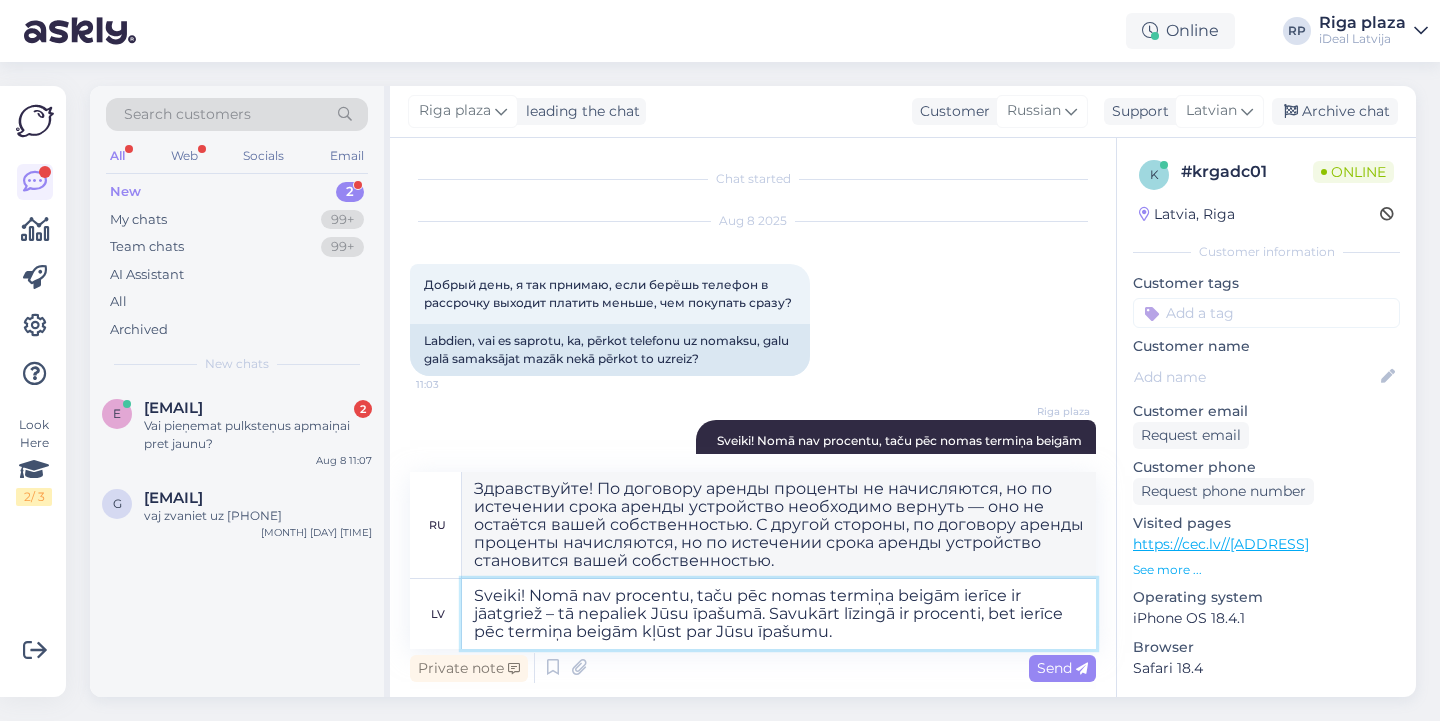 type 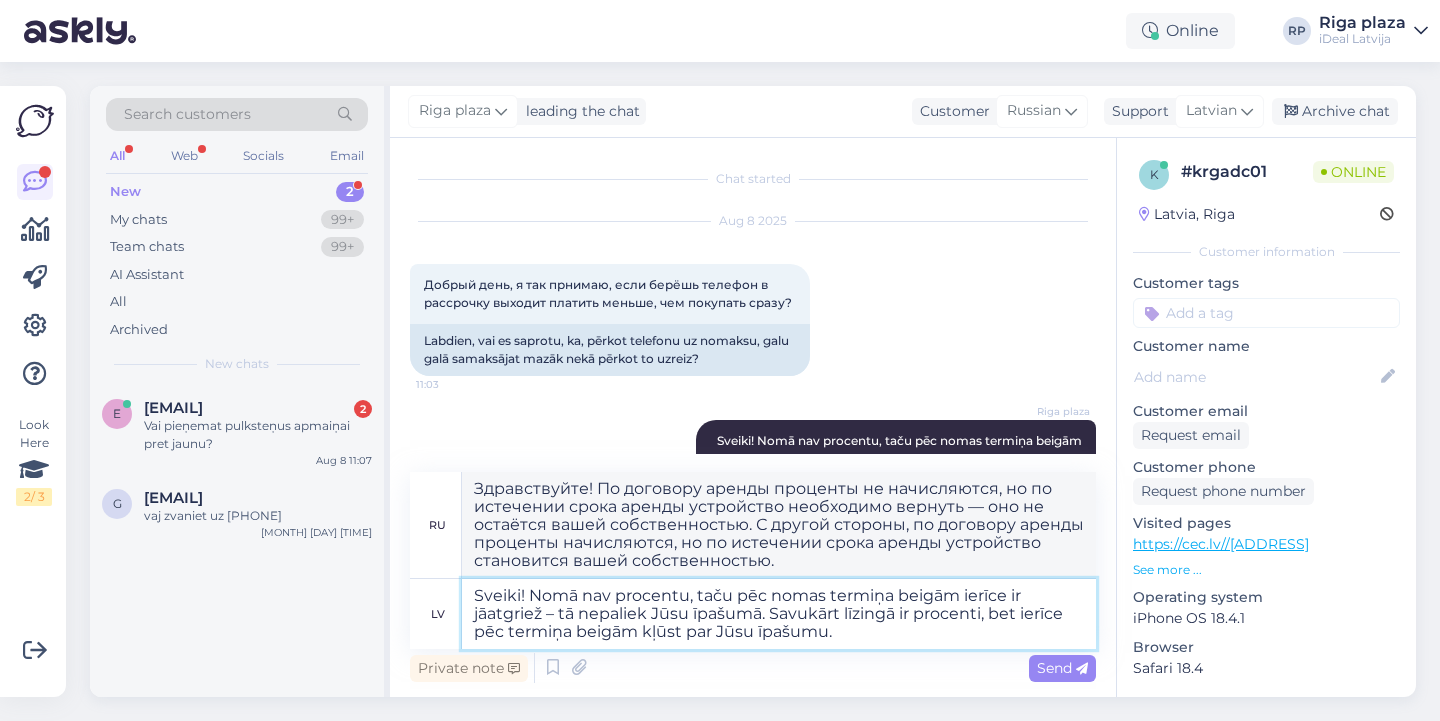 type 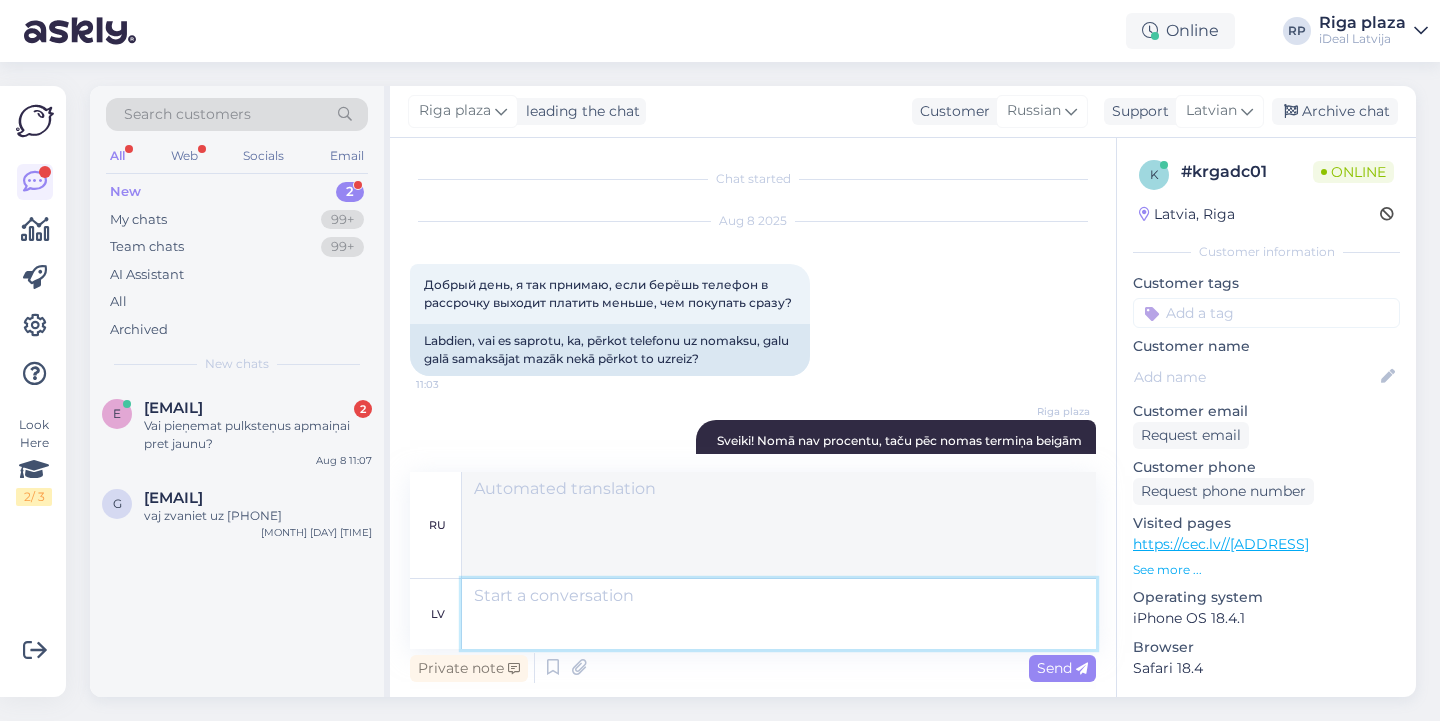 scroll, scrollTop: 100, scrollLeft: 0, axis: vertical 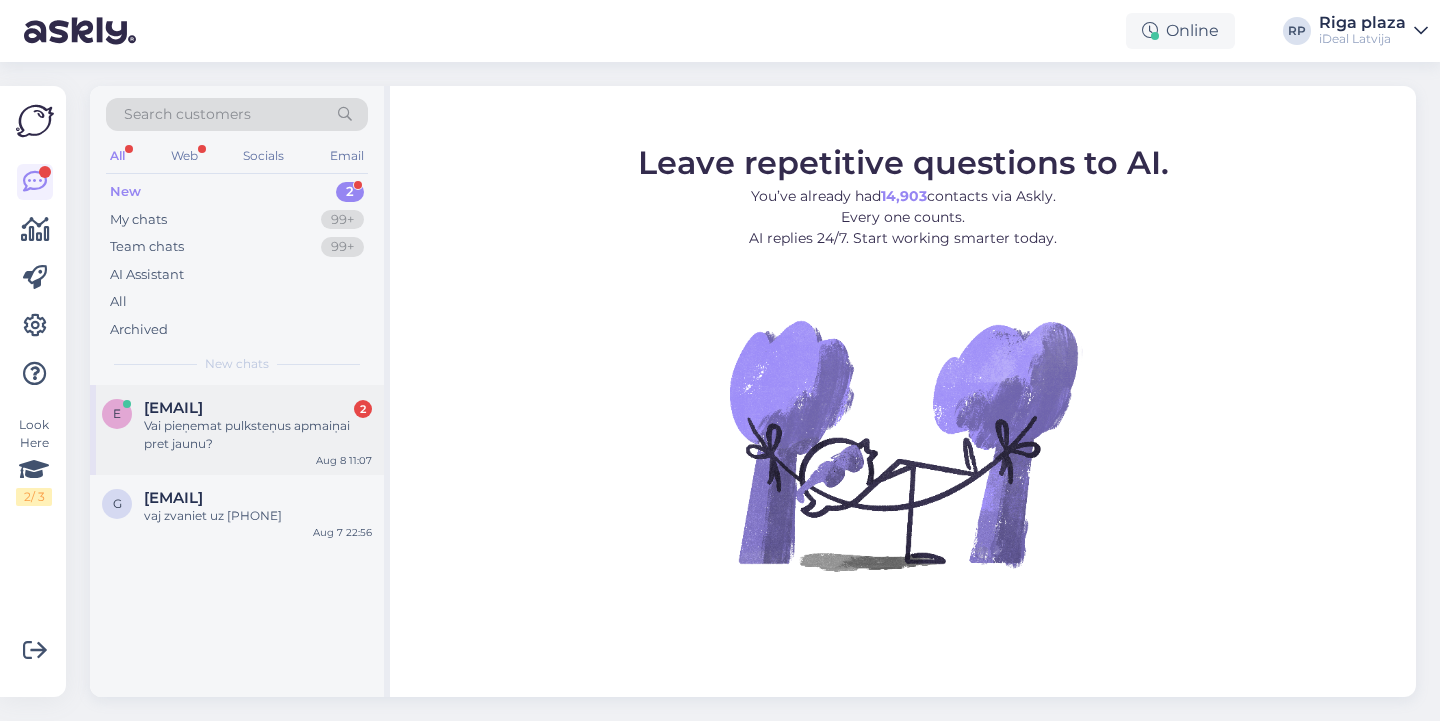 click on "Vai pieņemat pulksteņus apmaiņai pret jaunu?" at bounding box center (258, 435) 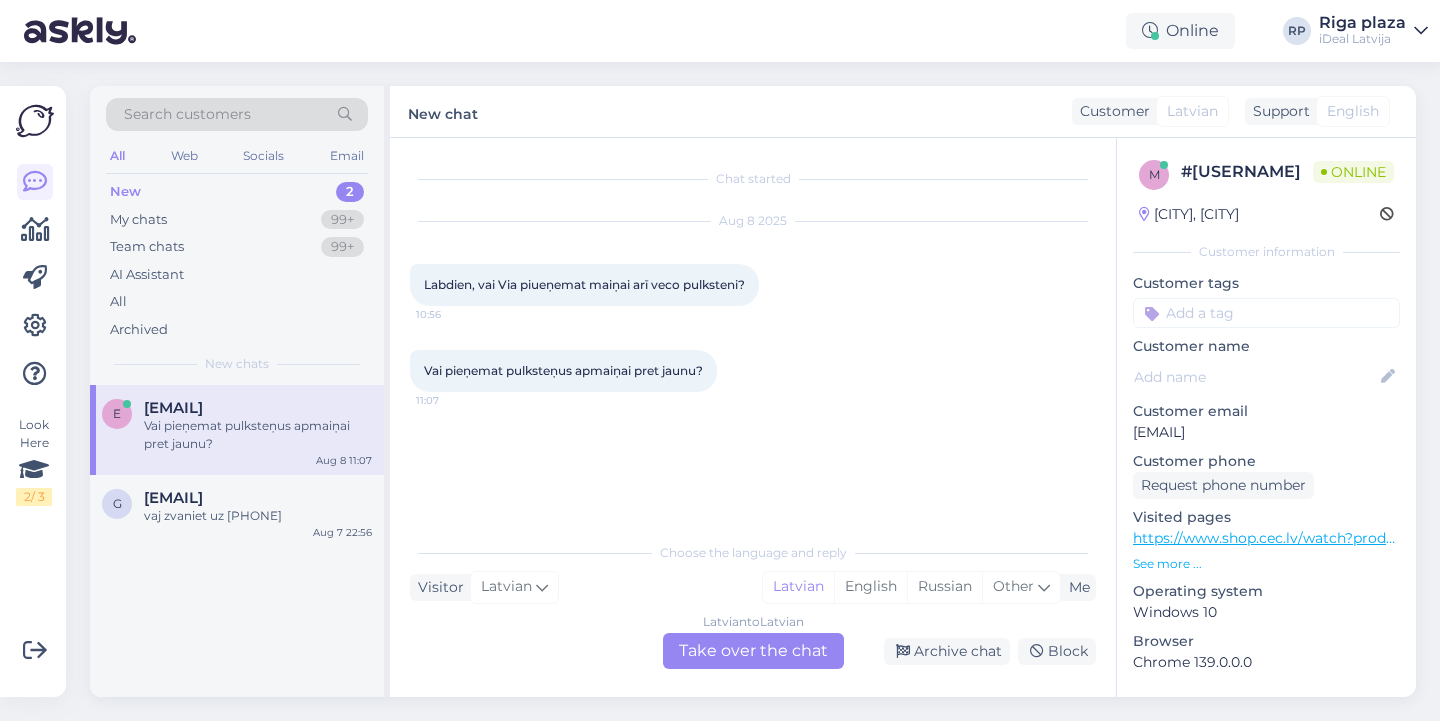 click on "Chat started [MONTH] [DAY] [YEAR] Labdien! Via piueņemat maiņai arī veco pulksteni?
[TIME]  Vai pieņemat pulksteņus apmaiņai pret jaunu? [TIME]  Choose the language and reply Visitor Latvian Me Latvian English Russian Other Latvian  to  Latvian Take over the chat Archive chat Block" at bounding box center [753, 417] 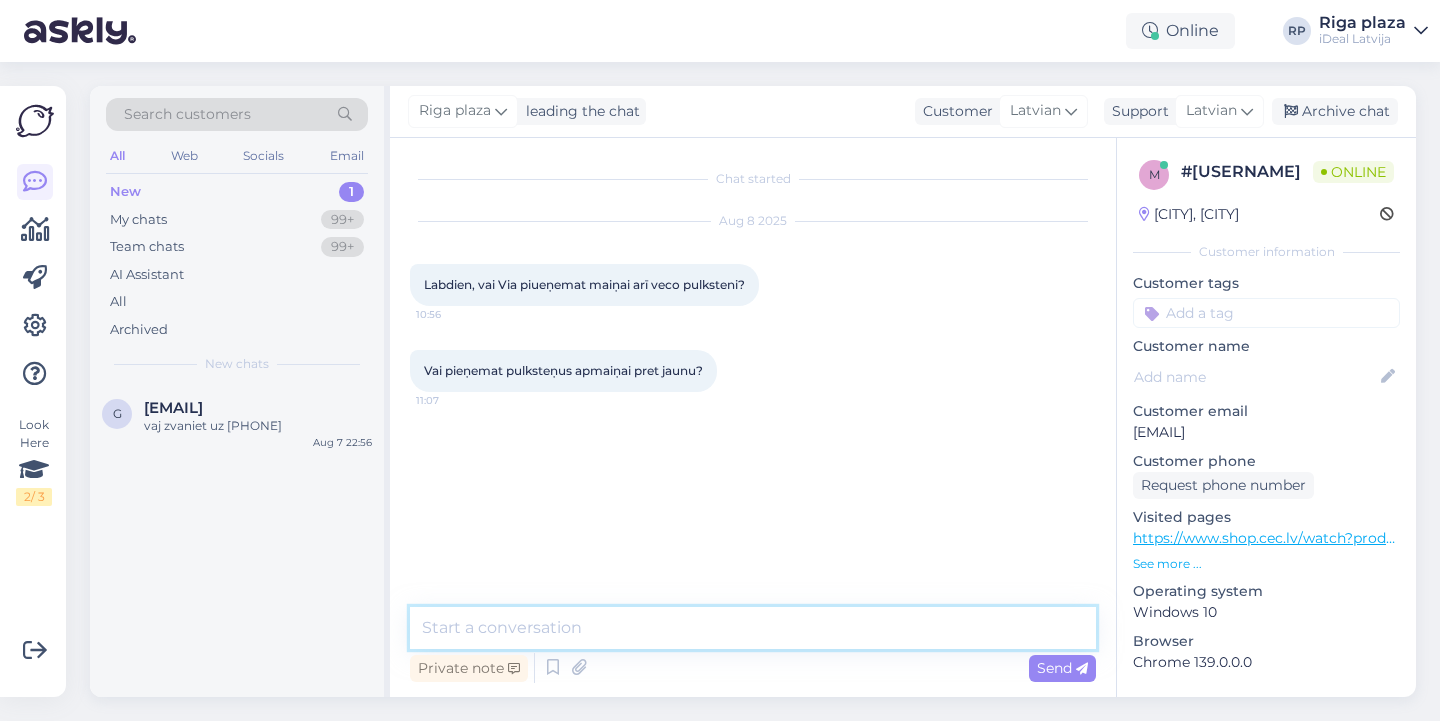 click at bounding box center (753, 628) 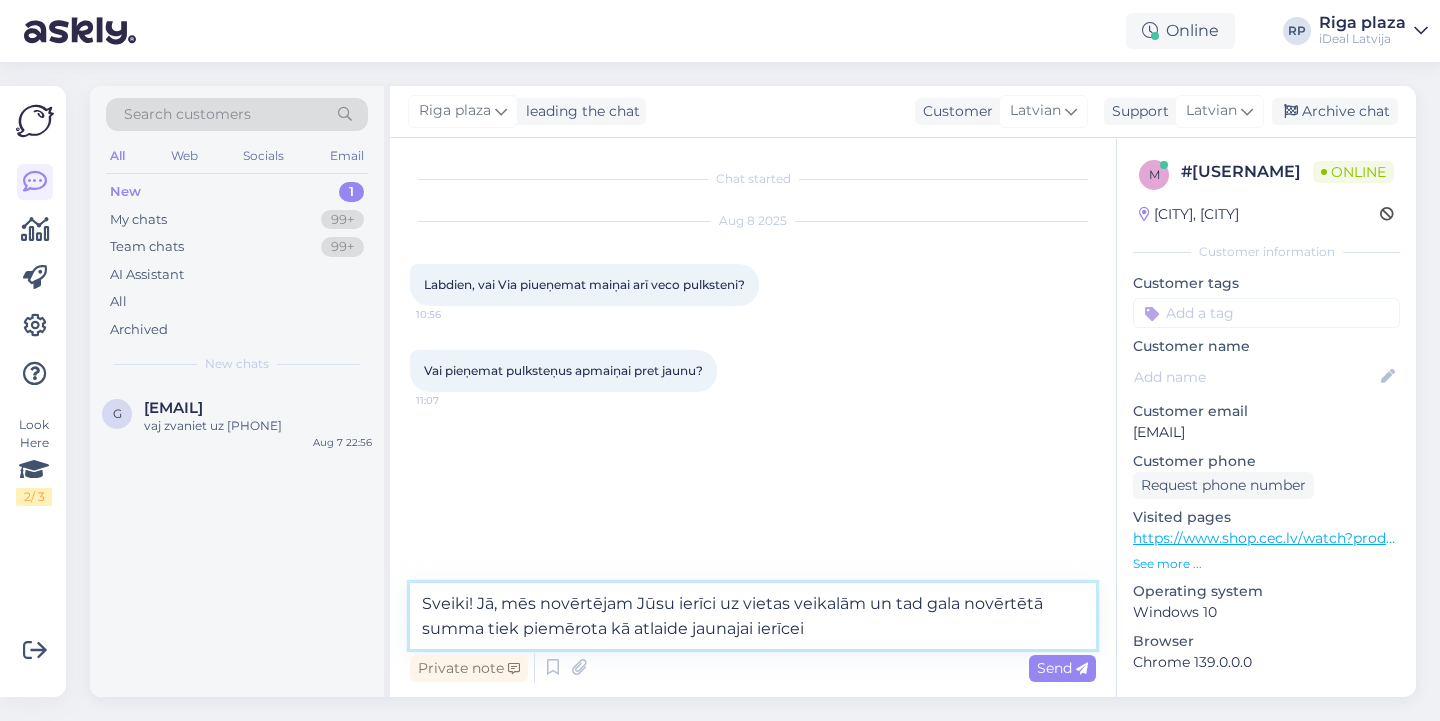 drag, startPoint x: 422, startPoint y: 613, endPoint x: 872, endPoint y: 631, distance: 450.35986 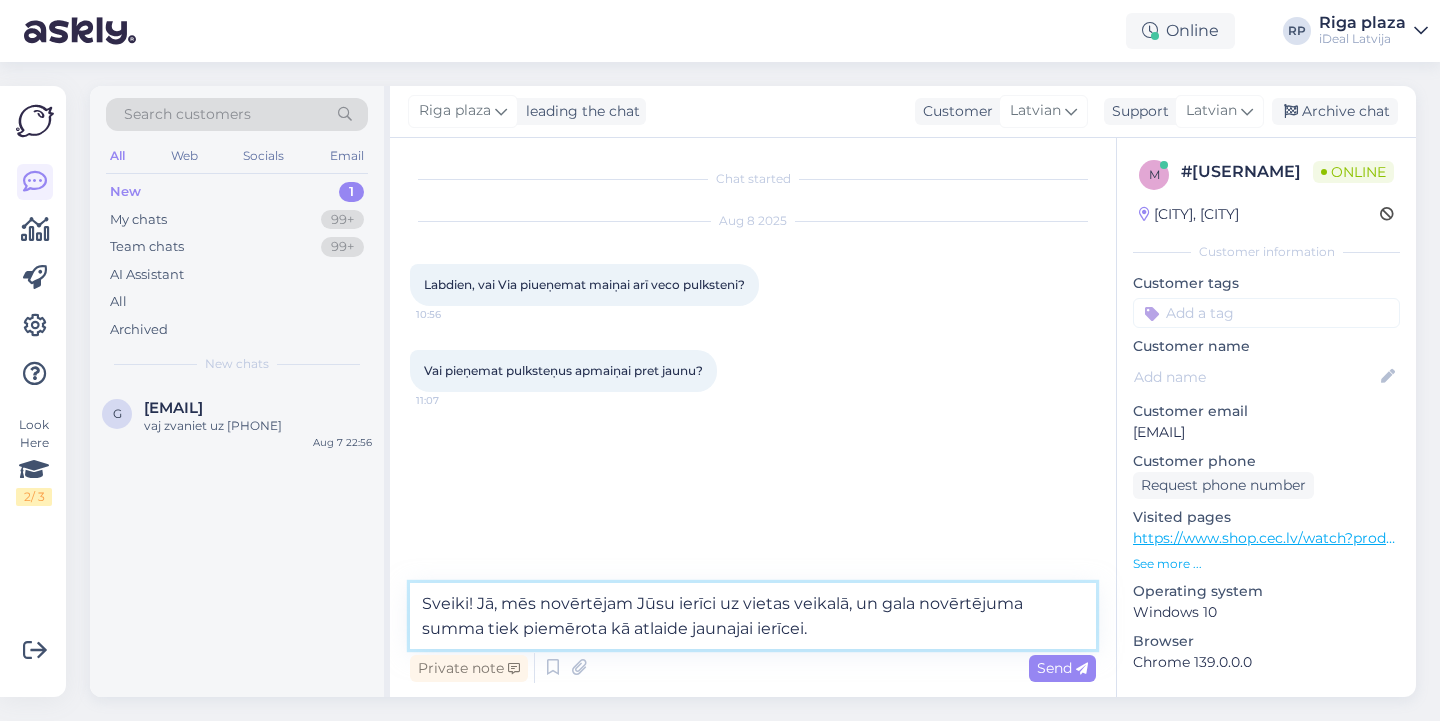 type 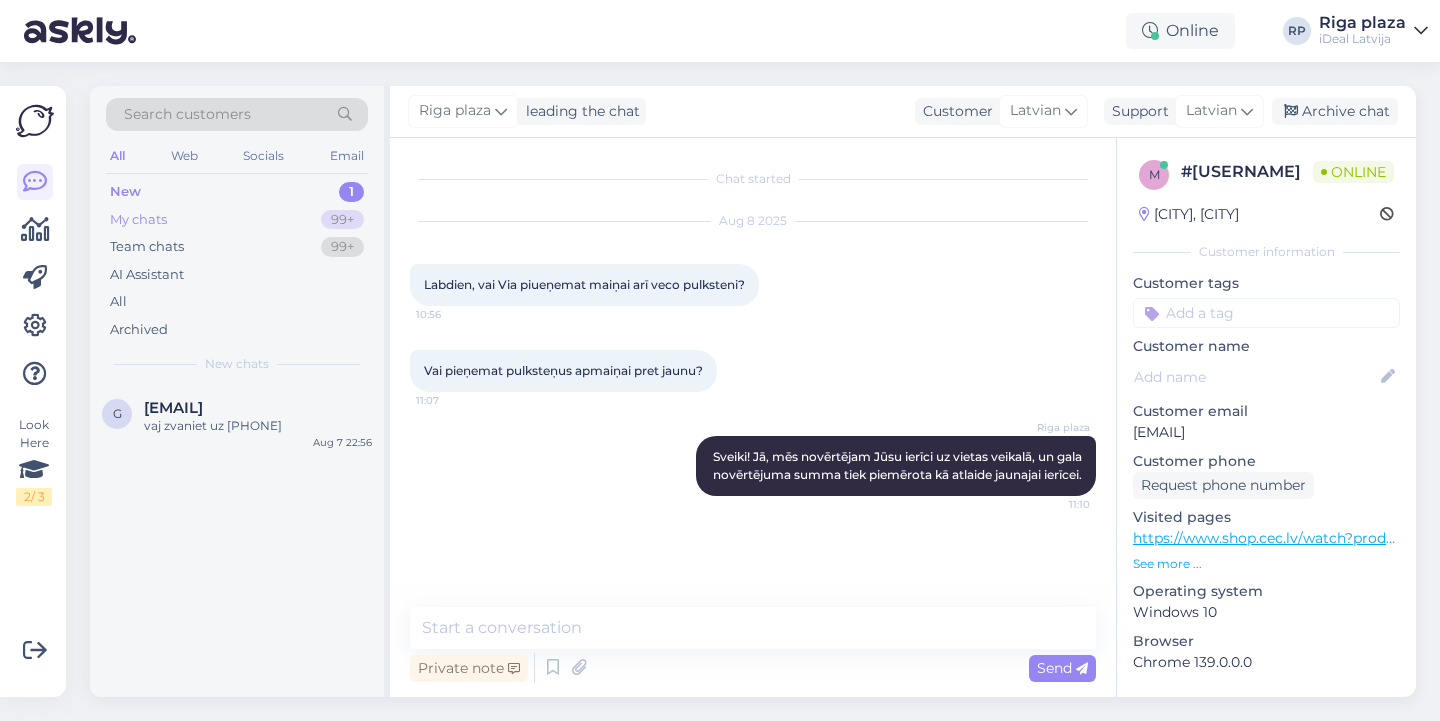 click on "99+" at bounding box center (342, 220) 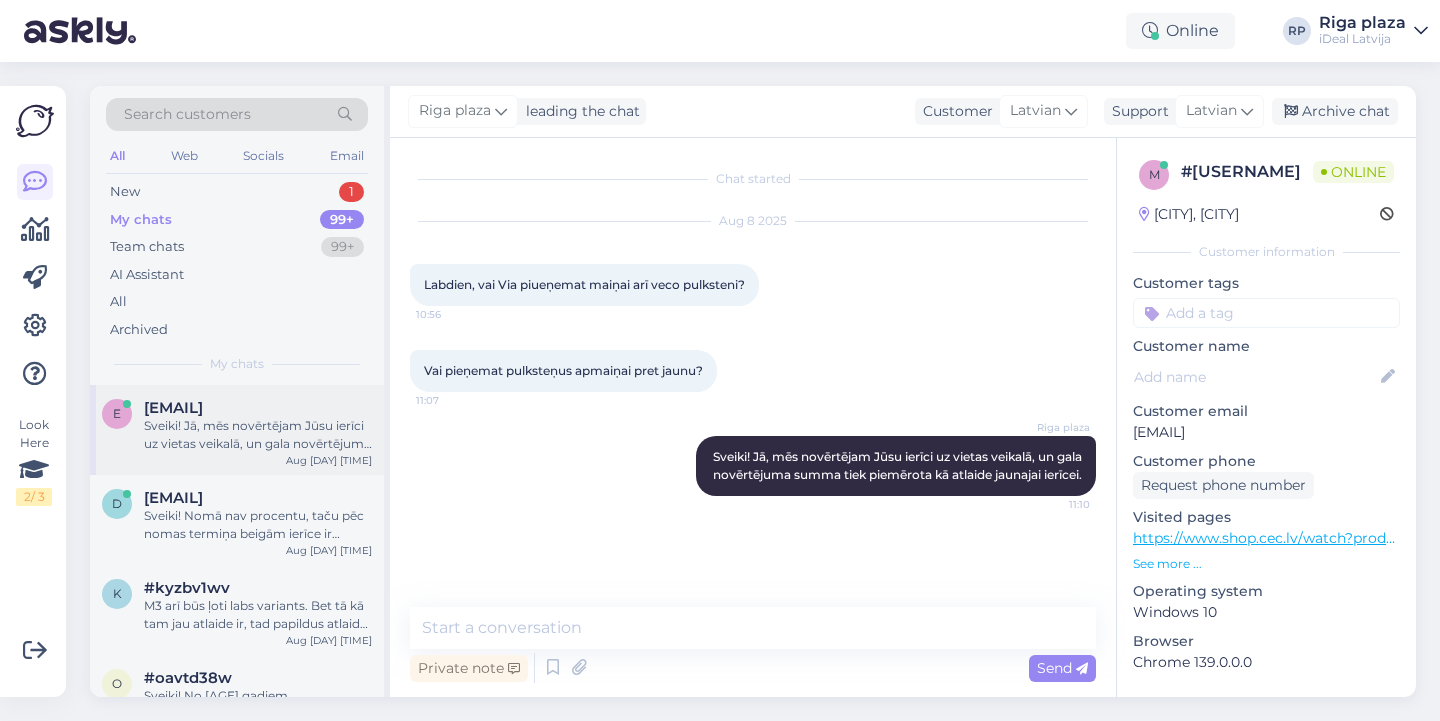 click on "Sveiki! Jā, mēs novērtējam Jūsu ierīci uz vietas veikalā, un gala novērtējuma summa tiek piemērota kā atlaide jaunajai ierīcei." at bounding box center (258, 435) 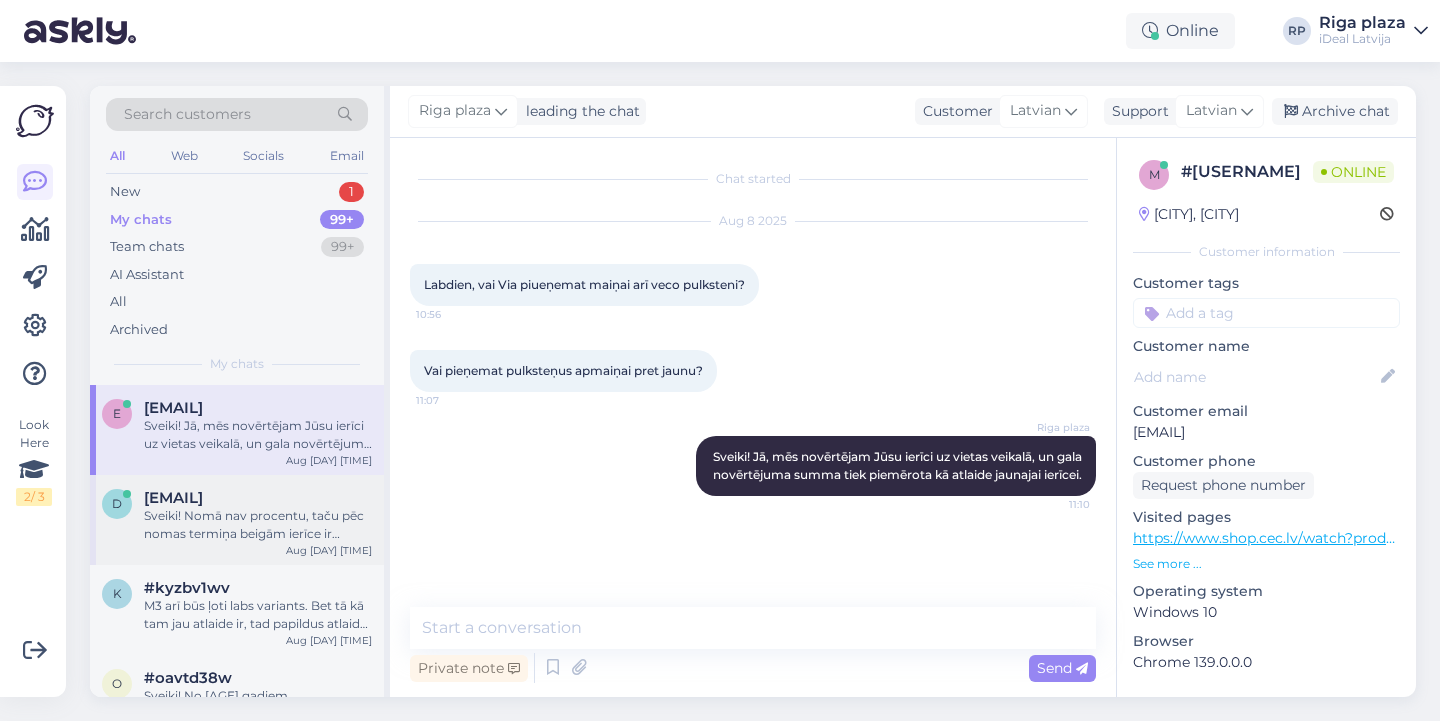 click on "Sveiki! Nomā nav procentu, taču pēc nomas termiņa beigām ierīce ir jāatgriež – tā nepaliek Jūsu īpašumā. Savukārt līzingā ir procenti, bet ierīce pēc termiņa beigām kļūst par Jūsu īpašumu." at bounding box center (258, 525) 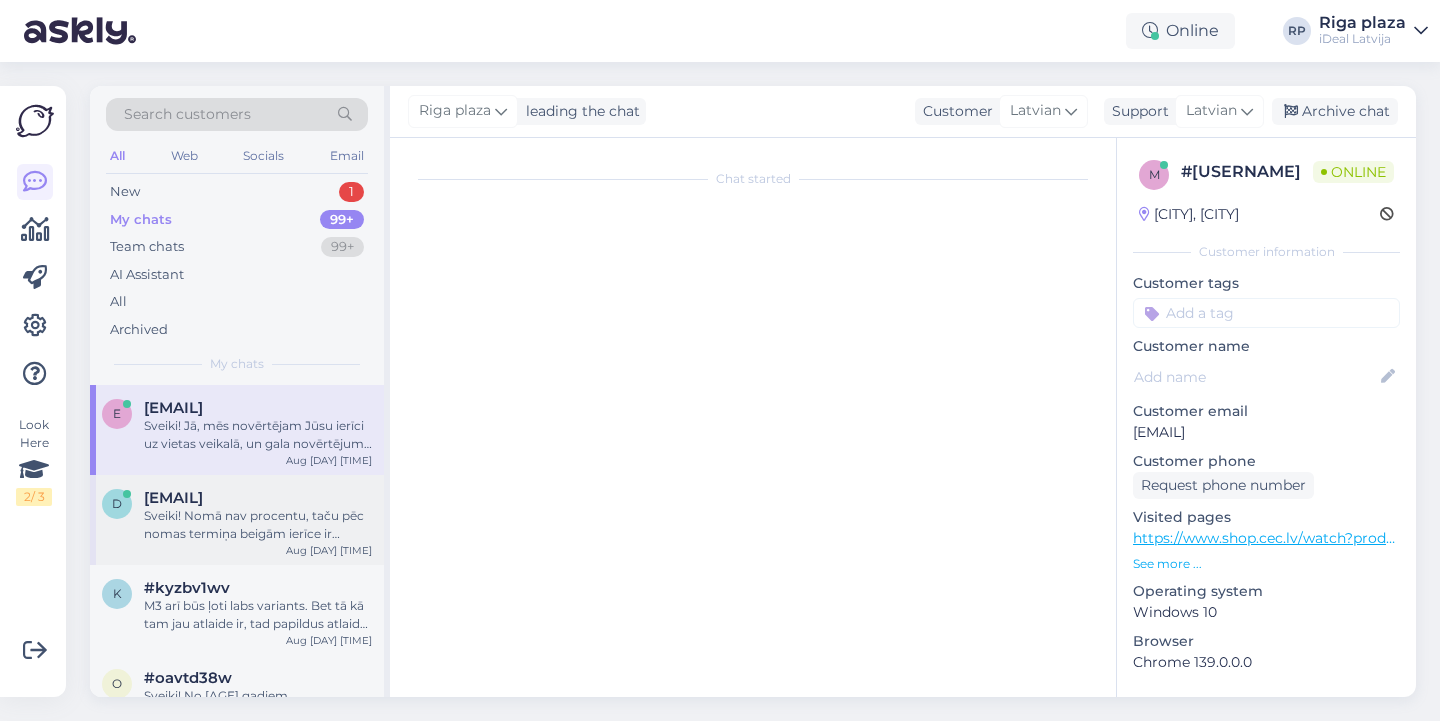 scroll, scrollTop: 100, scrollLeft: 0, axis: vertical 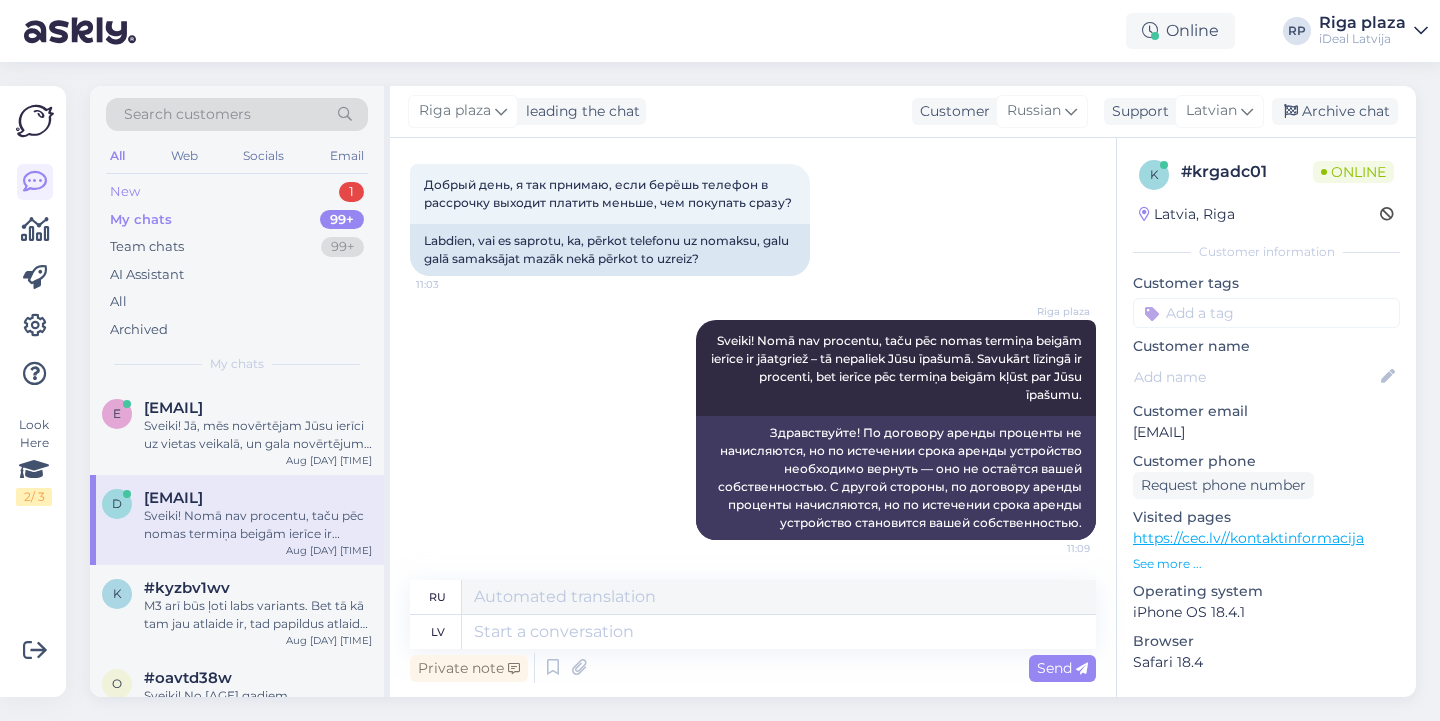click on "New 1" at bounding box center (237, 192) 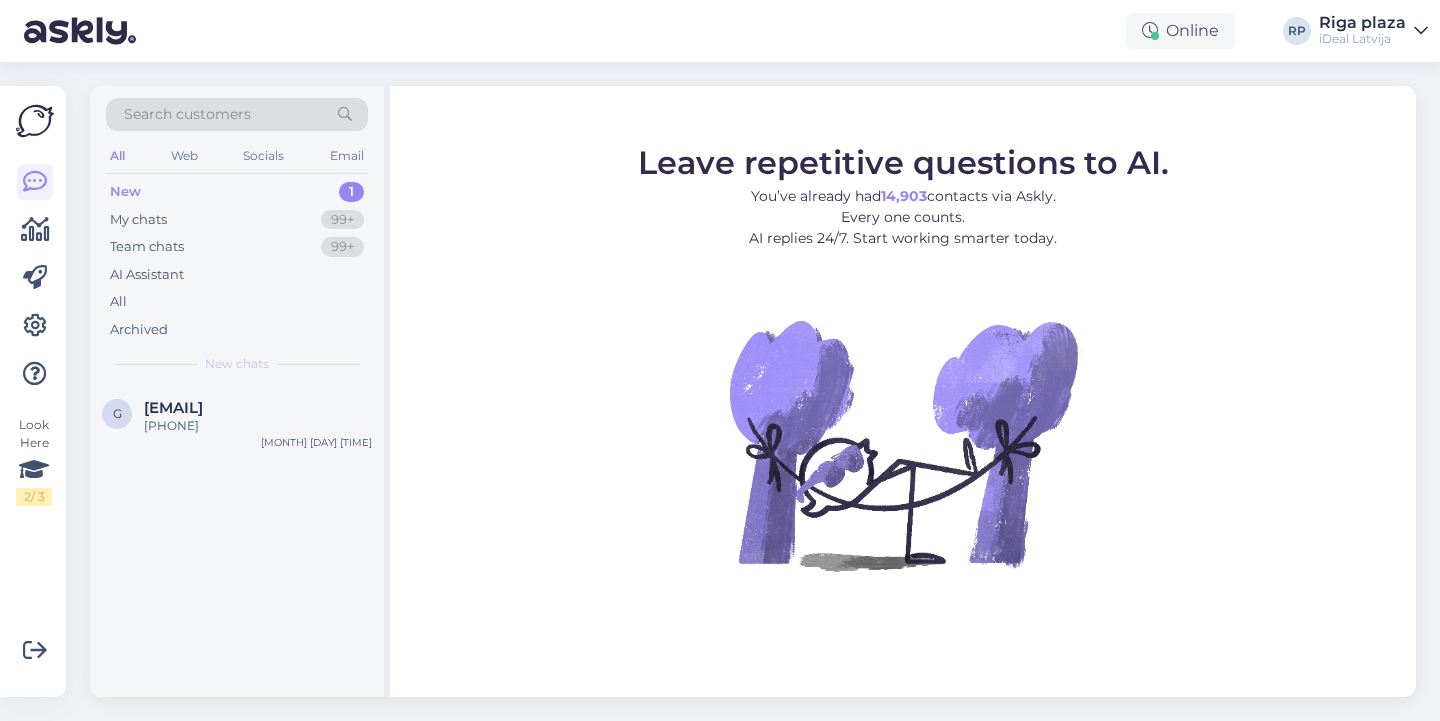scroll, scrollTop: 0, scrollLeft: 0, axis: both 